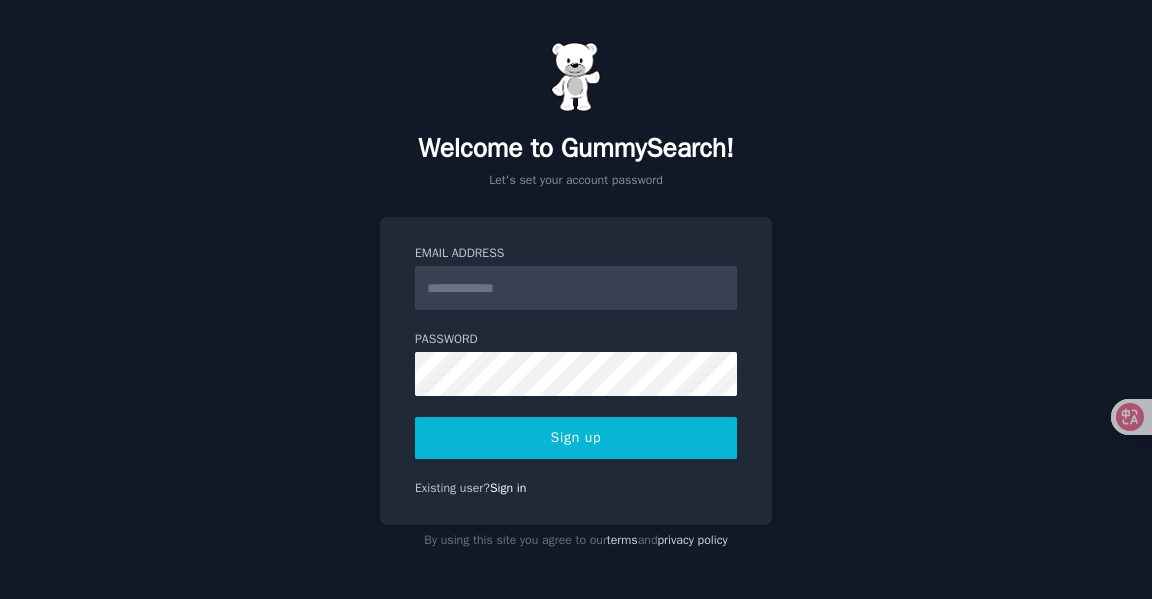 scroll, scrollTop: 0, scrollLeft: 0, axis: both 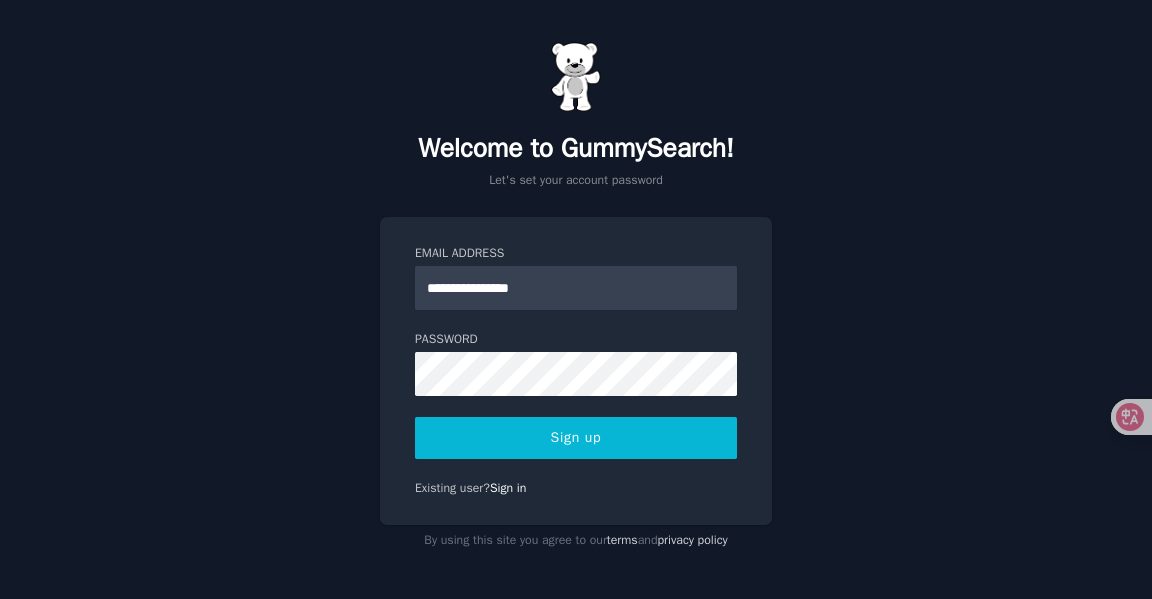 click on "Sign up" at bounding box center (576, 438) 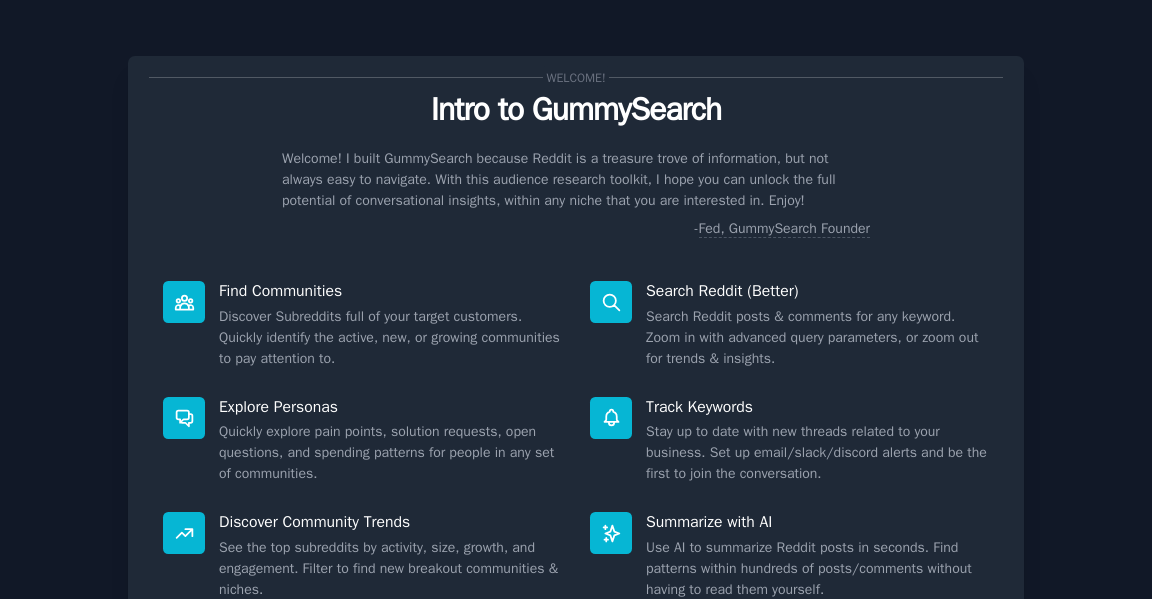 scroll, scrollTop: 0, scrollLeft: 0, axis: both 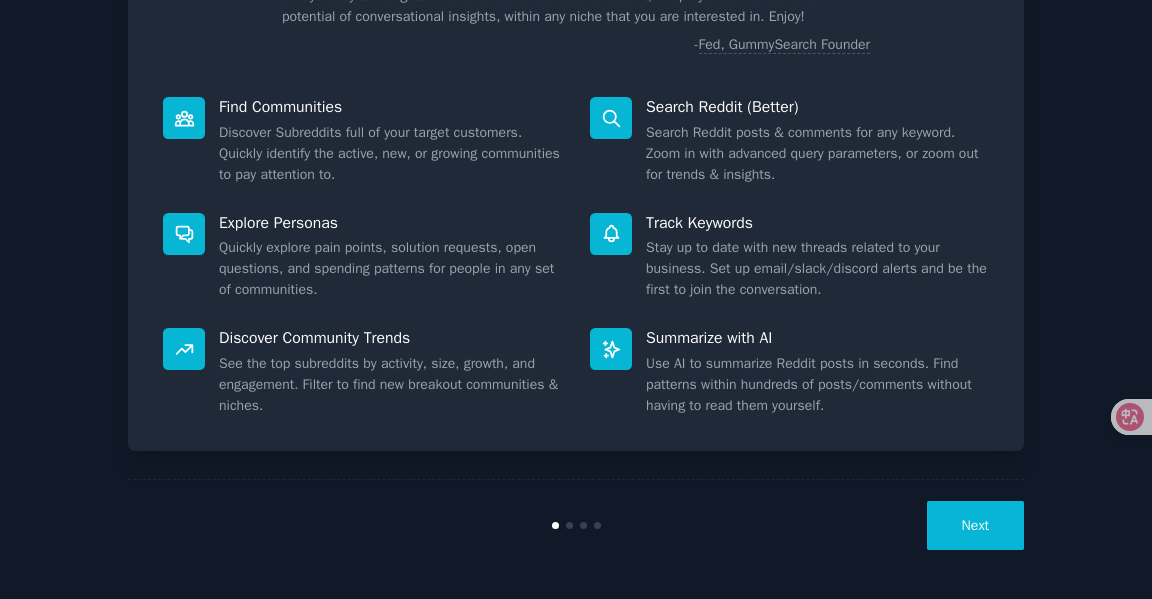 click on "Next" at bounding box center (975, 525) 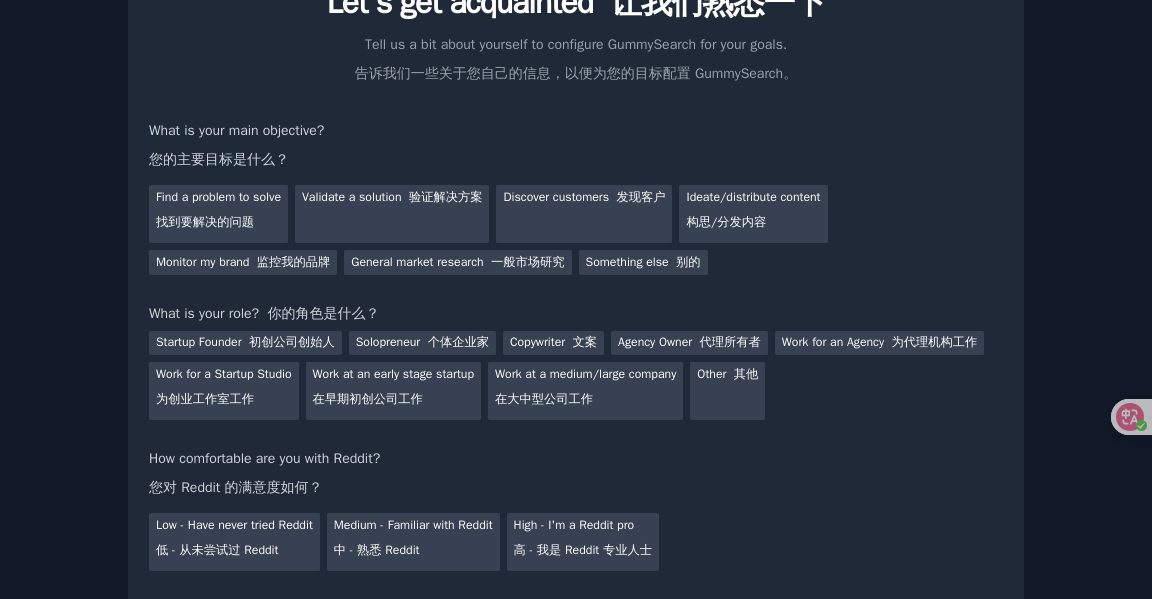 scroll, scrollTop: 116, scrollLeft: 0, axis: vertical 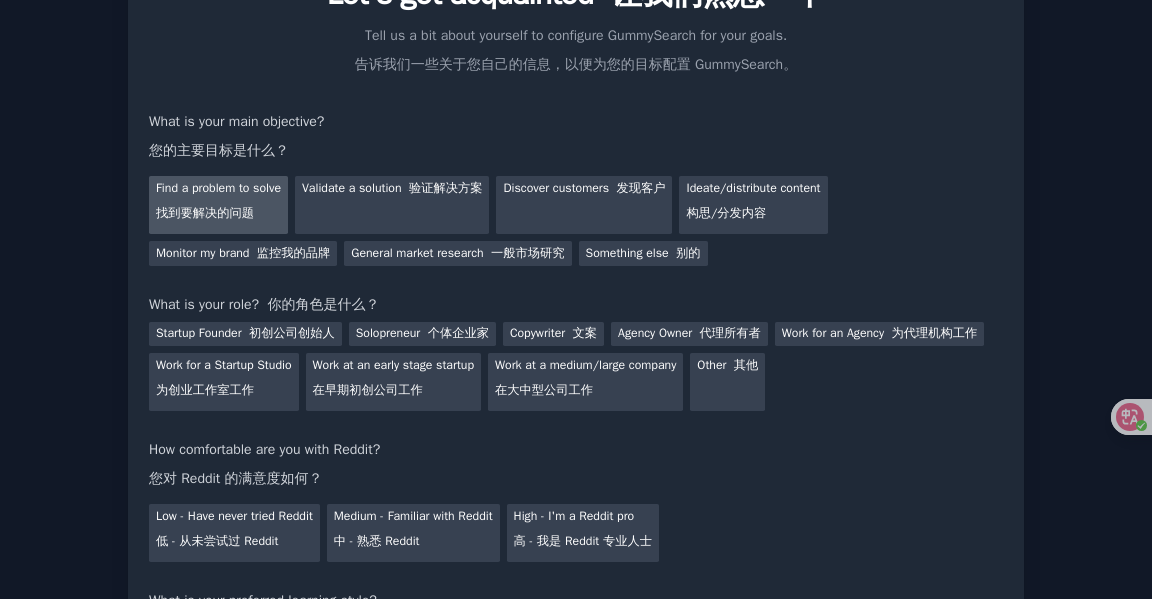 click on "找到要解决的问题" at bounding box center [205, 213] 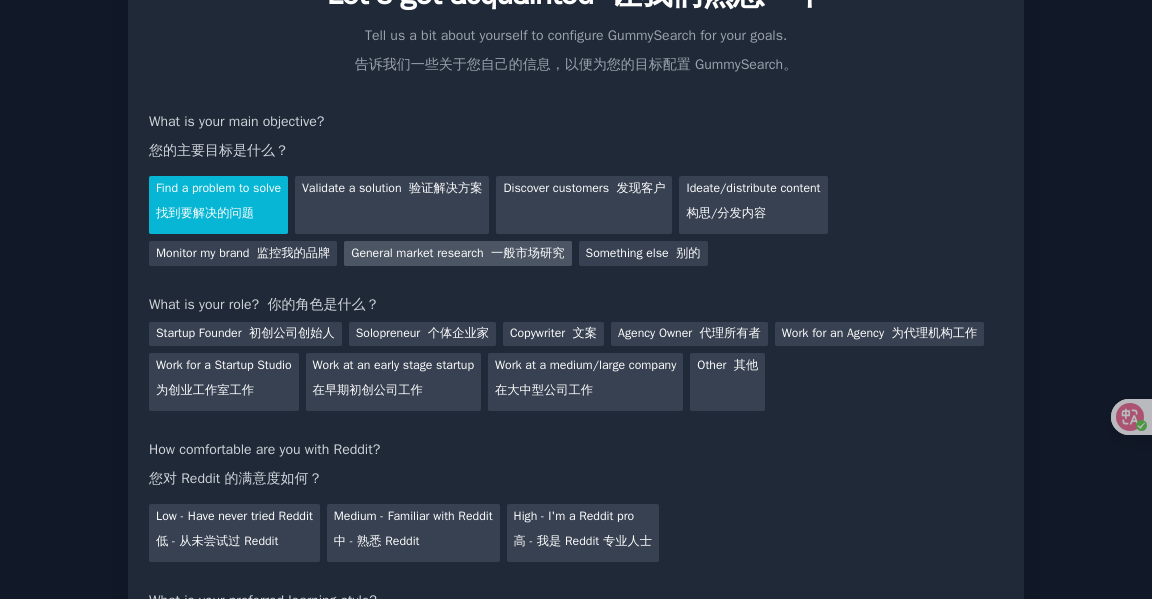 click on "一般市场研究" at bounding box center [528, 253] 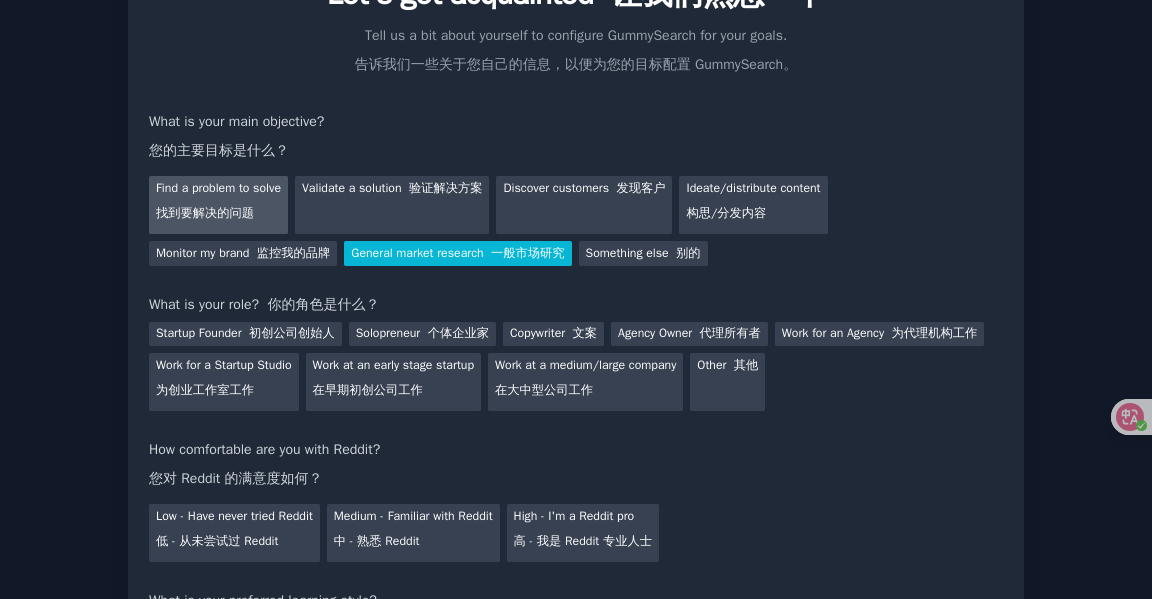 click on "Find a problem to solve 找到要解决的问题" at bounding box center (218, 205) 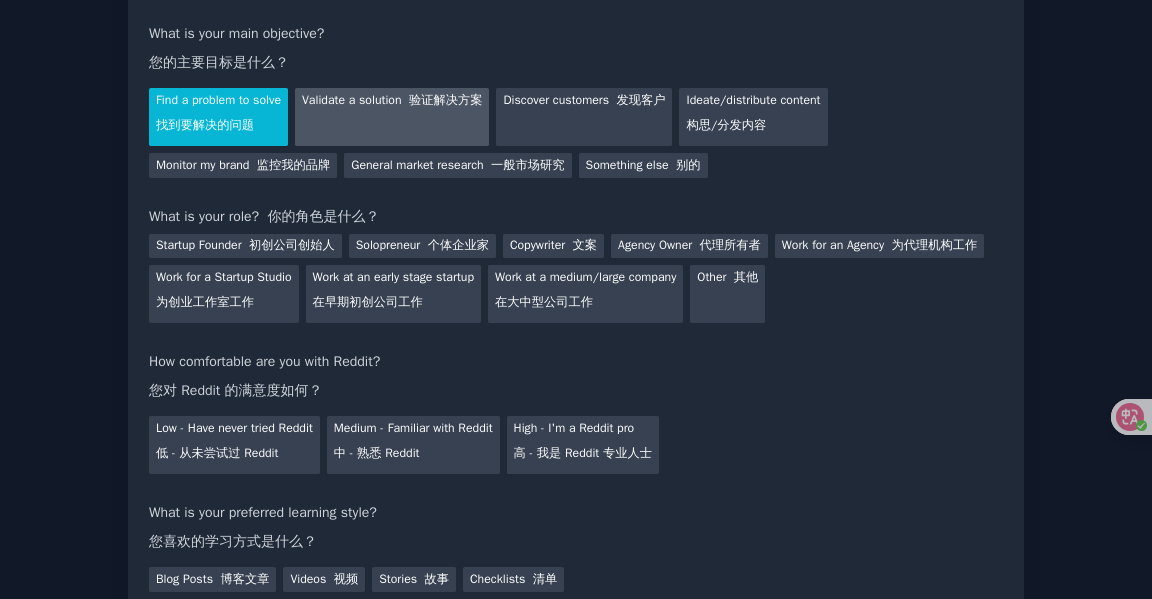 scroll, scrollTop: 216, scrollLeft: 0, axis: vertical 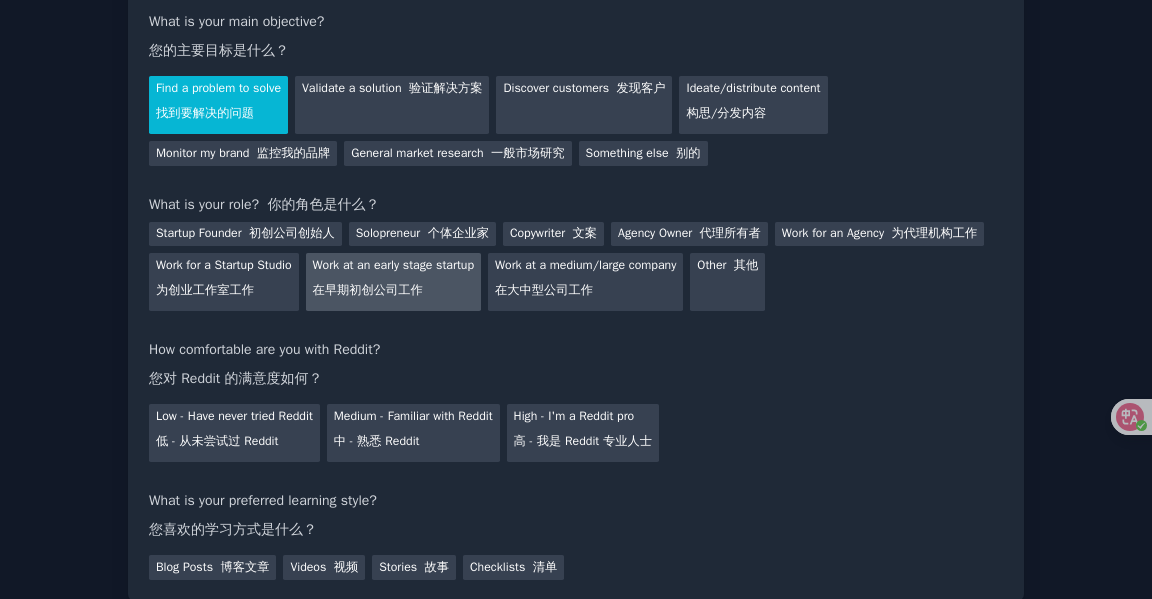click on "Work at an early stage startup 在早期初创公司工作" at bounding box center (393, 282) 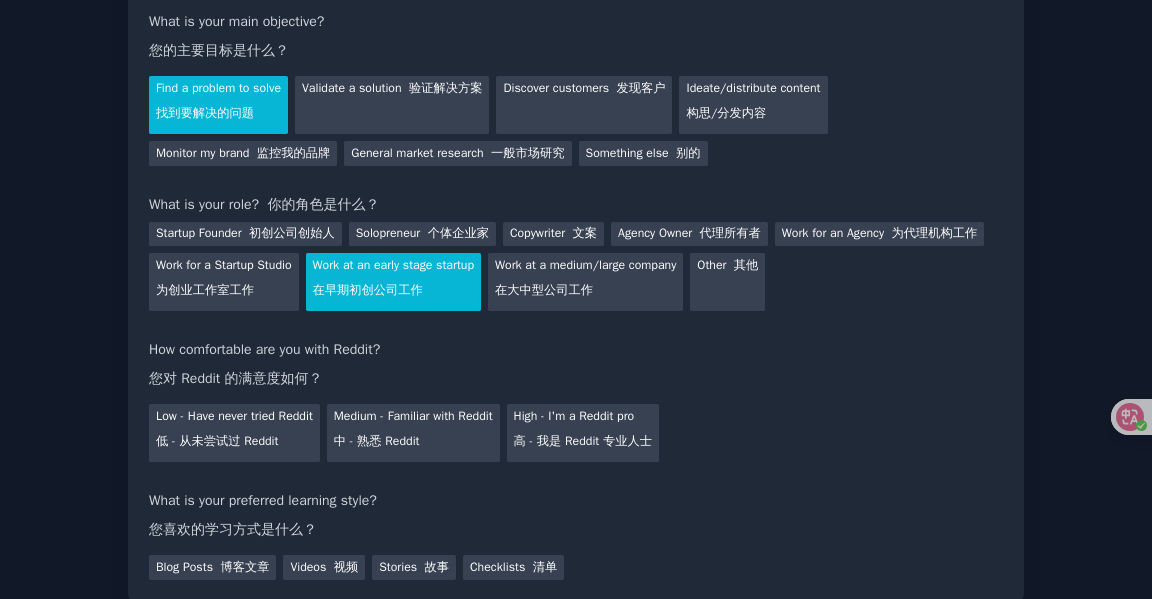scroll, scrollTop: 316, scrollLeft: 0, axis: vertical 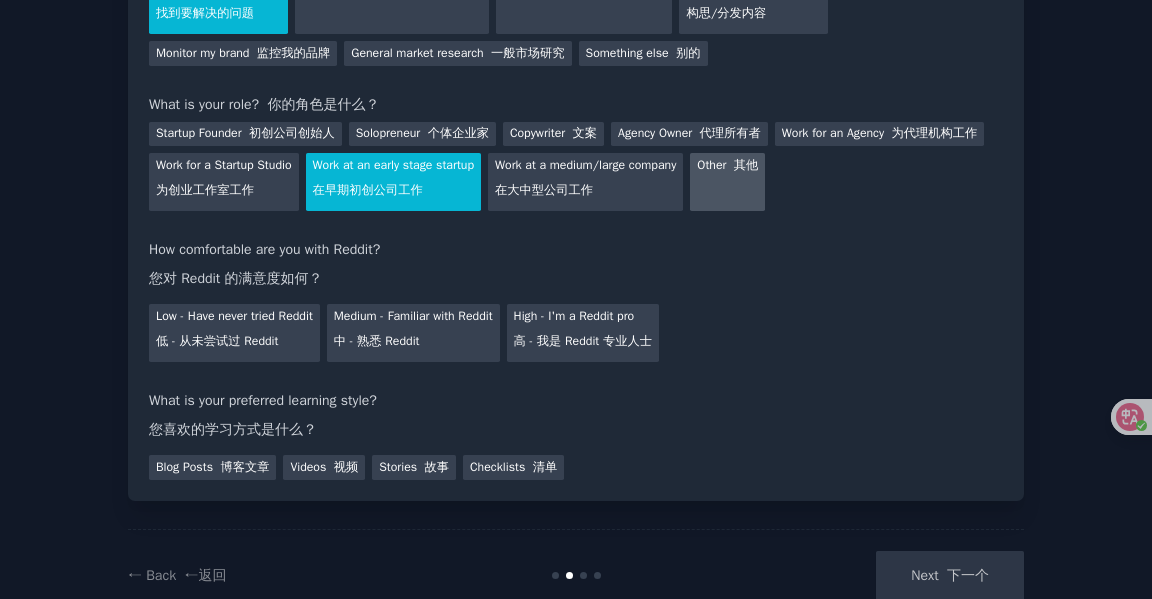 click on "其他" at bounding box center (746, 165) 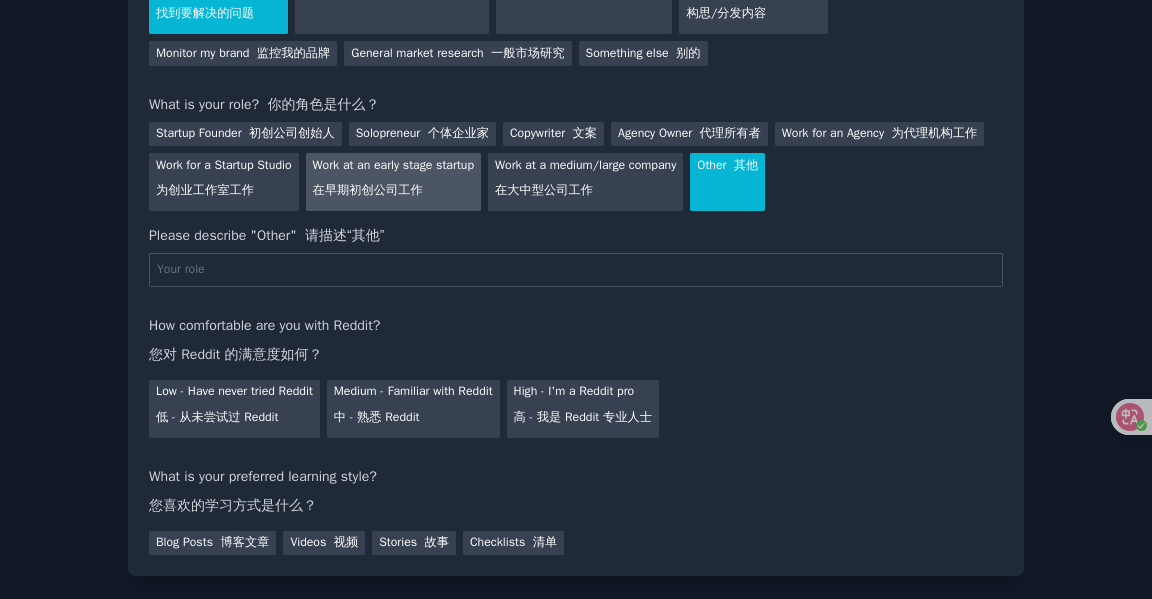 click on "在早期初创公司工作" at bounding box center [368, 190] 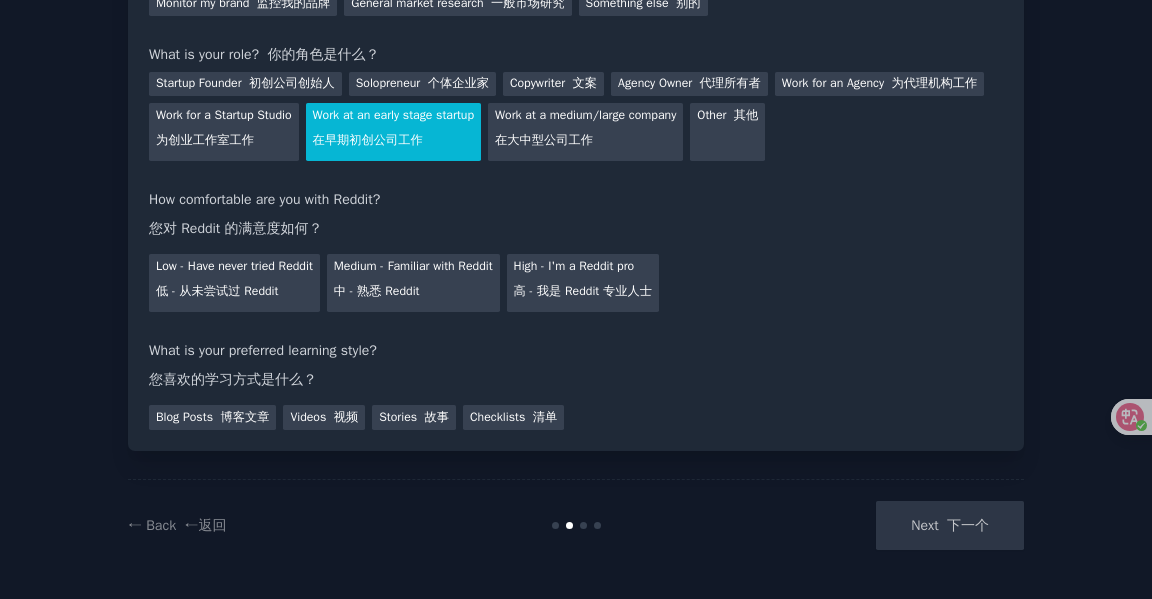 scroll, scrollTop: 396, scrollLeft: 0, axis: vertical 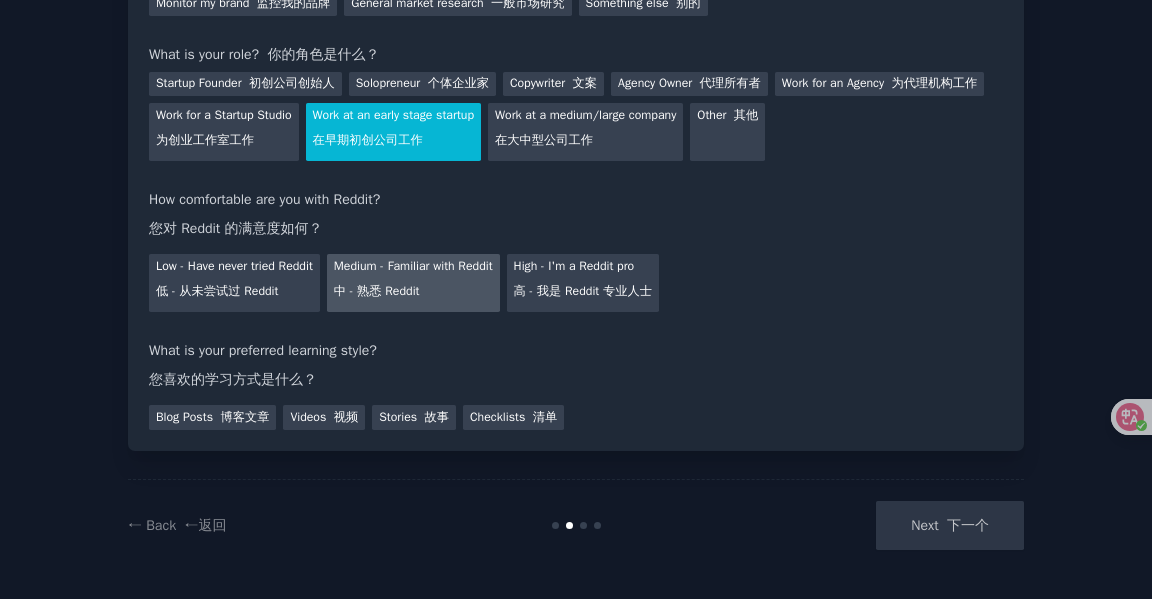 click on "Medium - Familiar with Reddit 中 - 熟悉 Reddit" at bounding box center (413, 283) 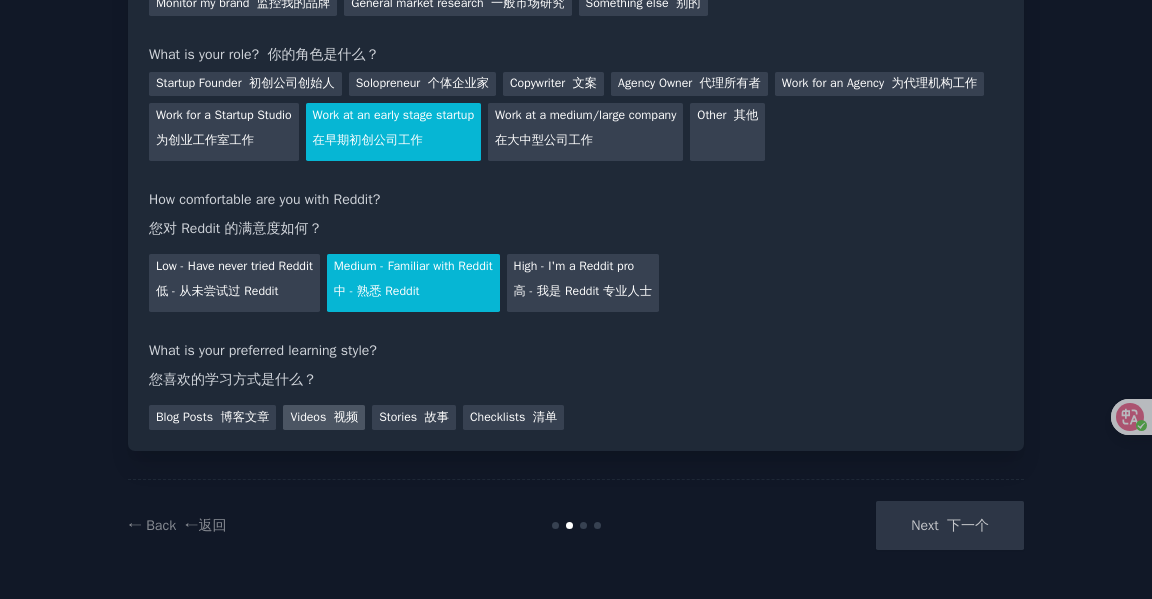 click on "Videos    视频" at bounding box center (324, 417) 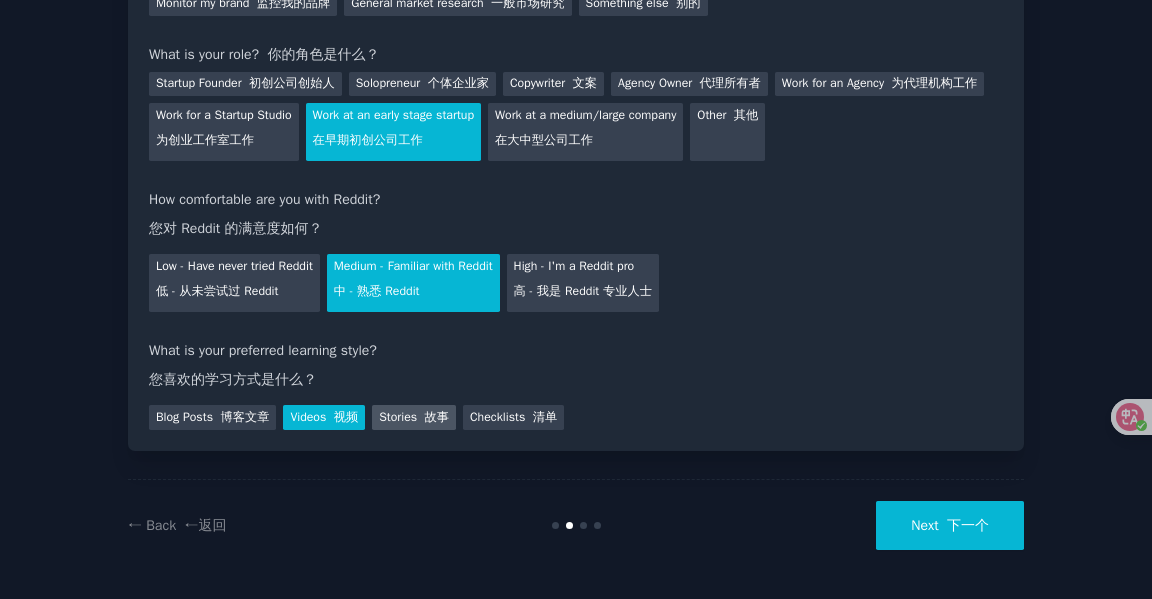 click on "Stories    故事" at bounding box center (414, 417) 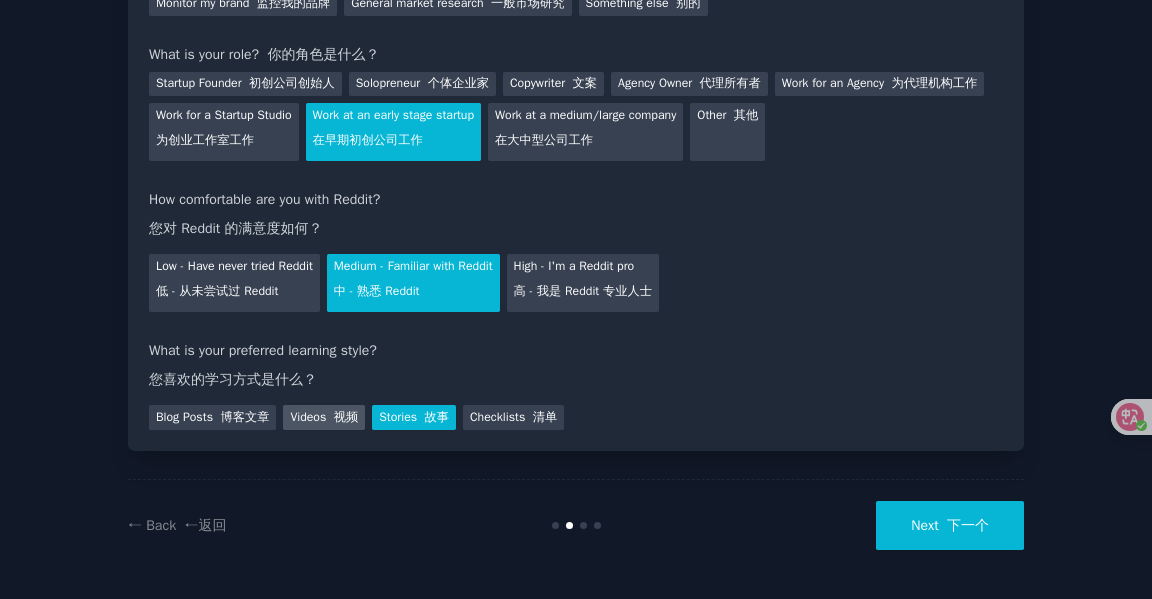 click at bounding box center (329, 417) 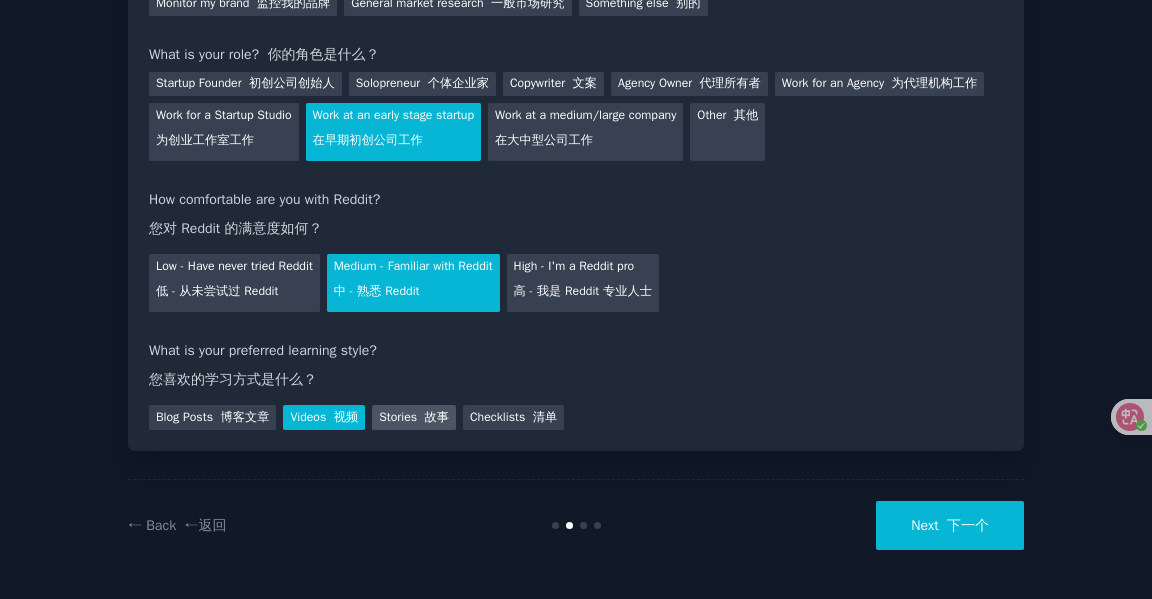 click on "故事" at bounding box center (436, 417) 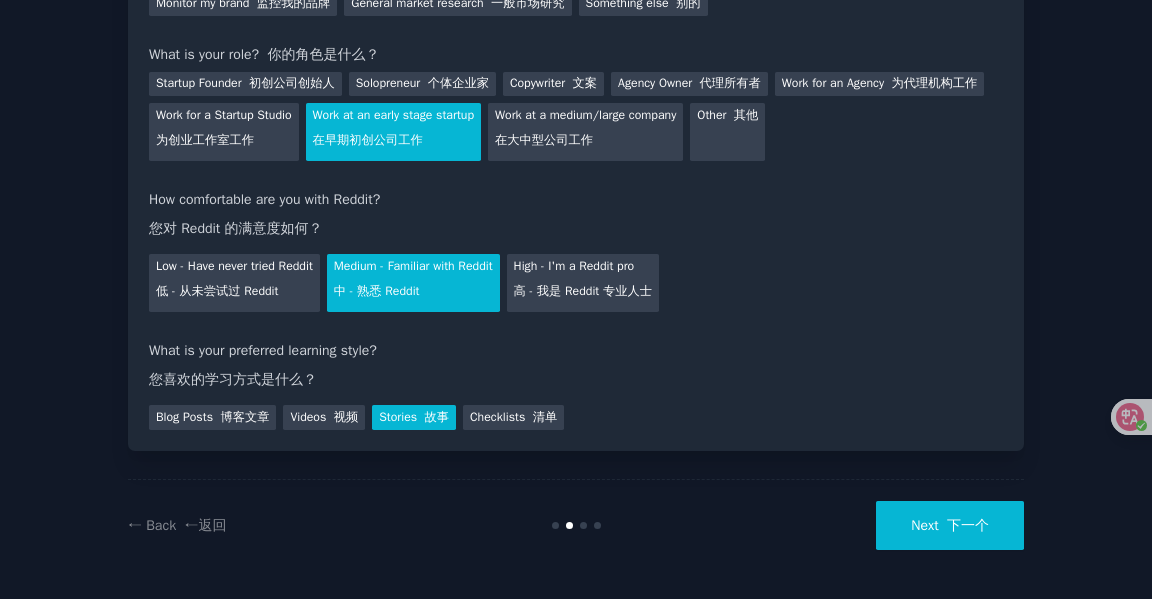 click on "下一个" at bounding box center (968, 525) 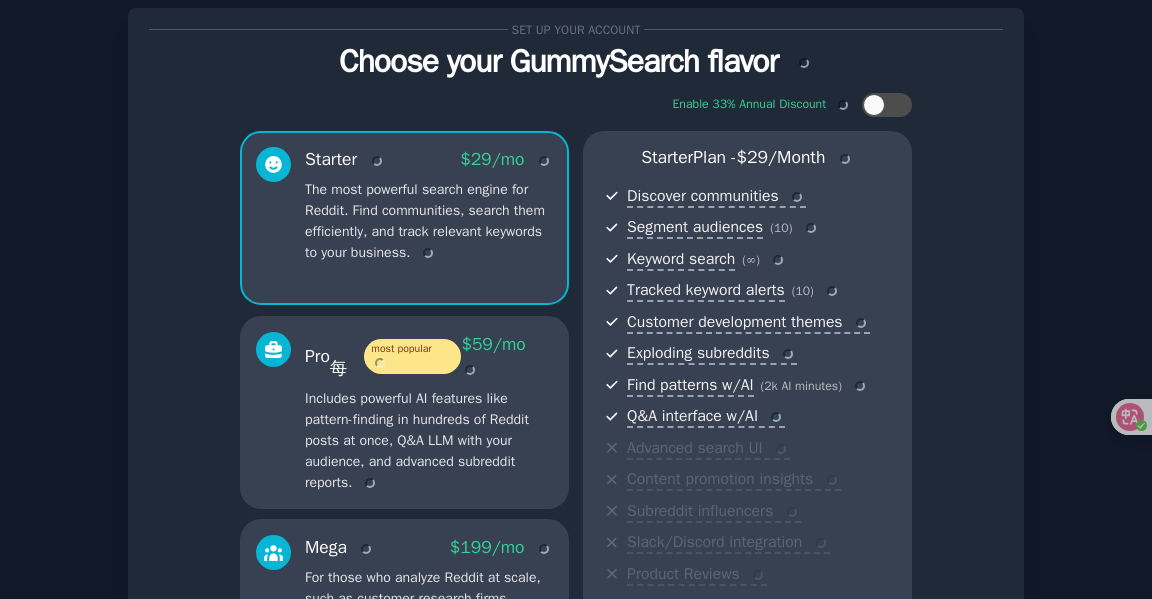 scroll, scrollTop: 0, scrollLeft: 0, axis: both 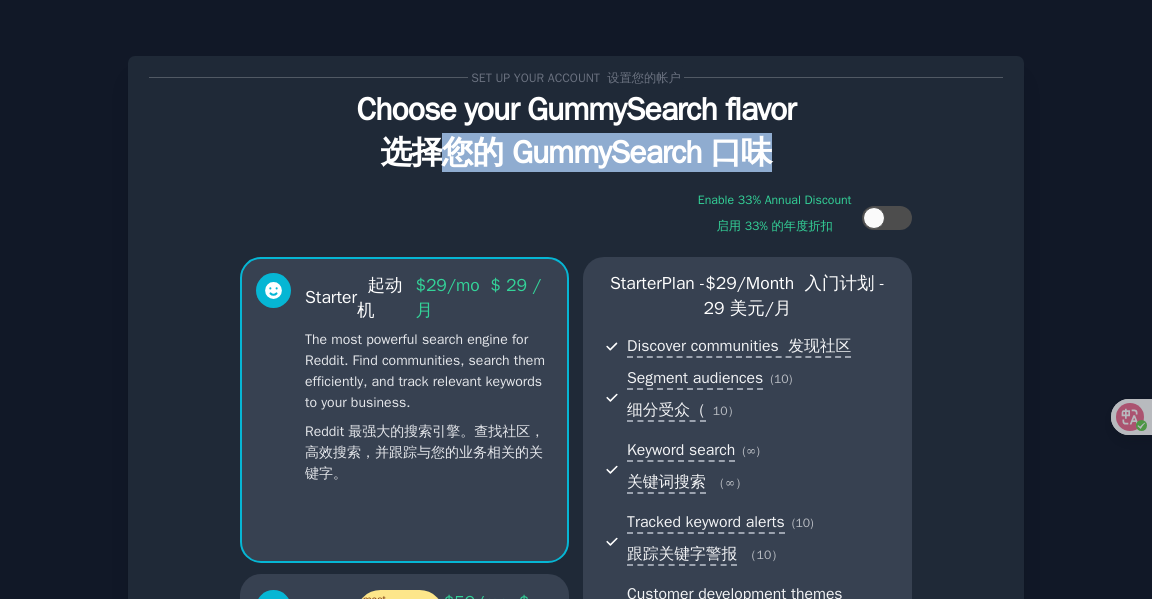 drag, startPoint x: 443, startPoint y: 155, endPoint x: 896, endPoint y: 153, distance: 453.00443 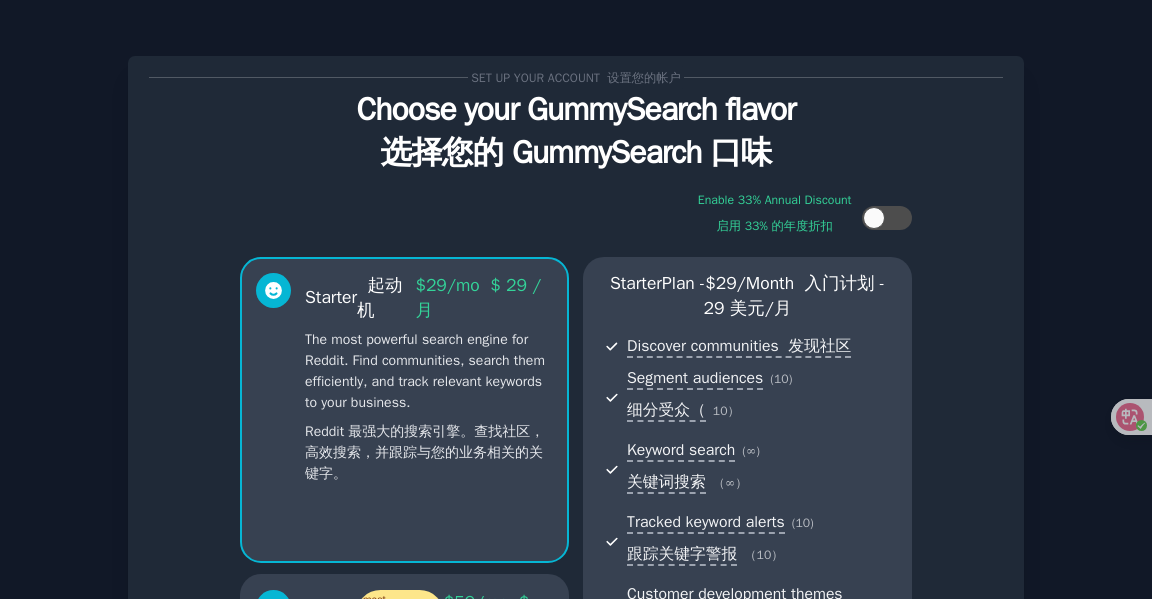 click on "Choose your GummySearch flavor 选择您的 GummySearch 口味" at bounding box center [576, 135] 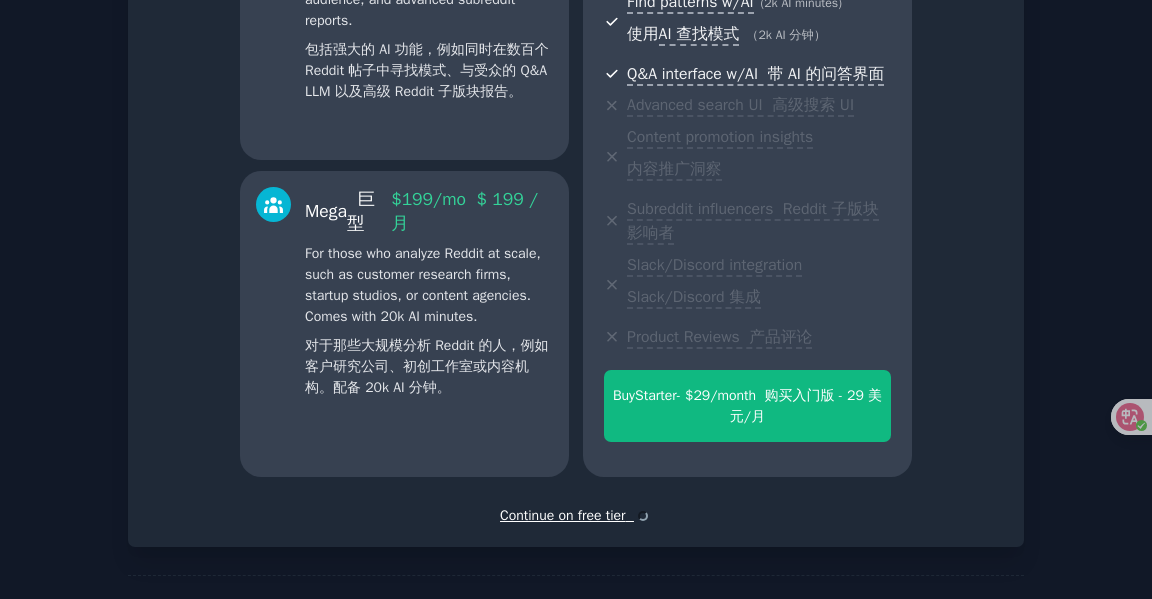 scroll, scrollTop: 800, scrollLeft: 0, axis: vertical 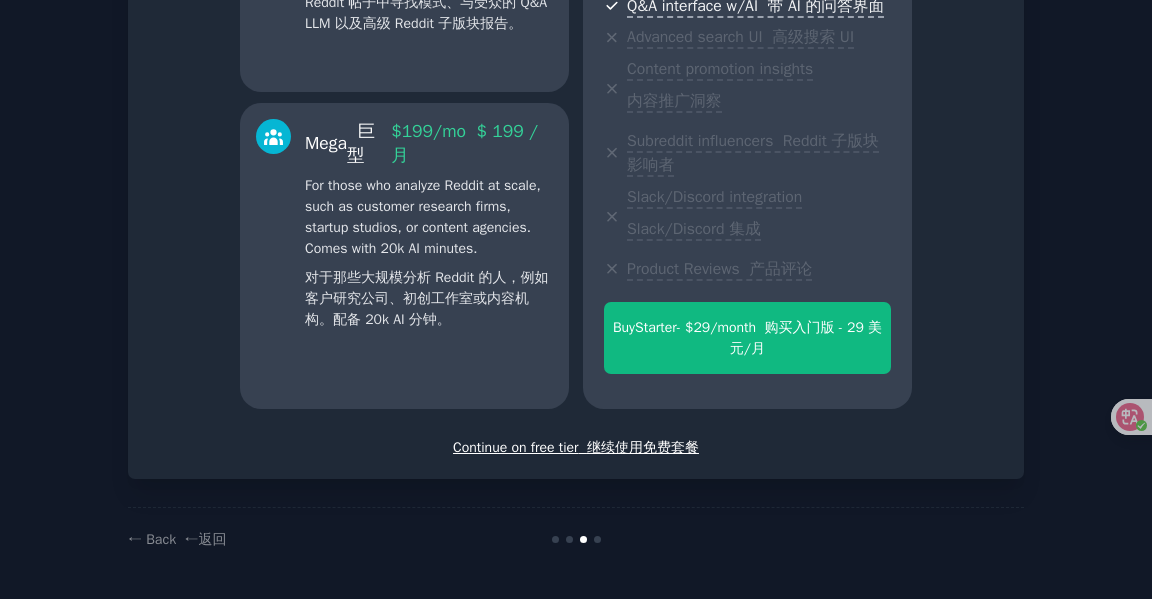 click on "继续使用免费套餐" at bounding box center [643, 447] 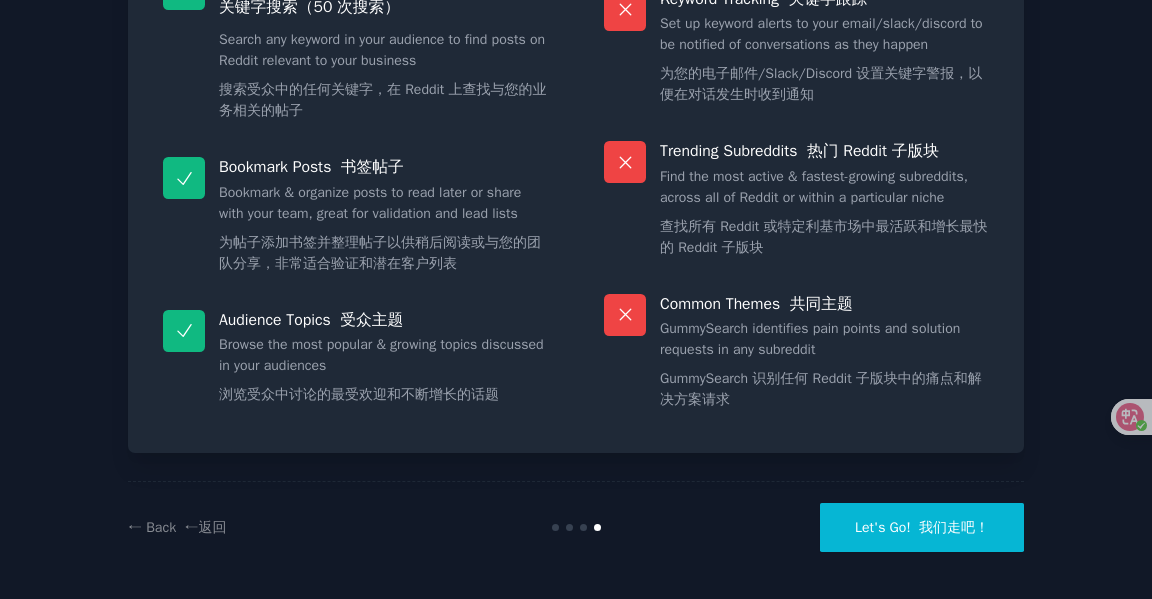 scroll, scrollTop: 599, scrollLeft: 0, axis: vertical 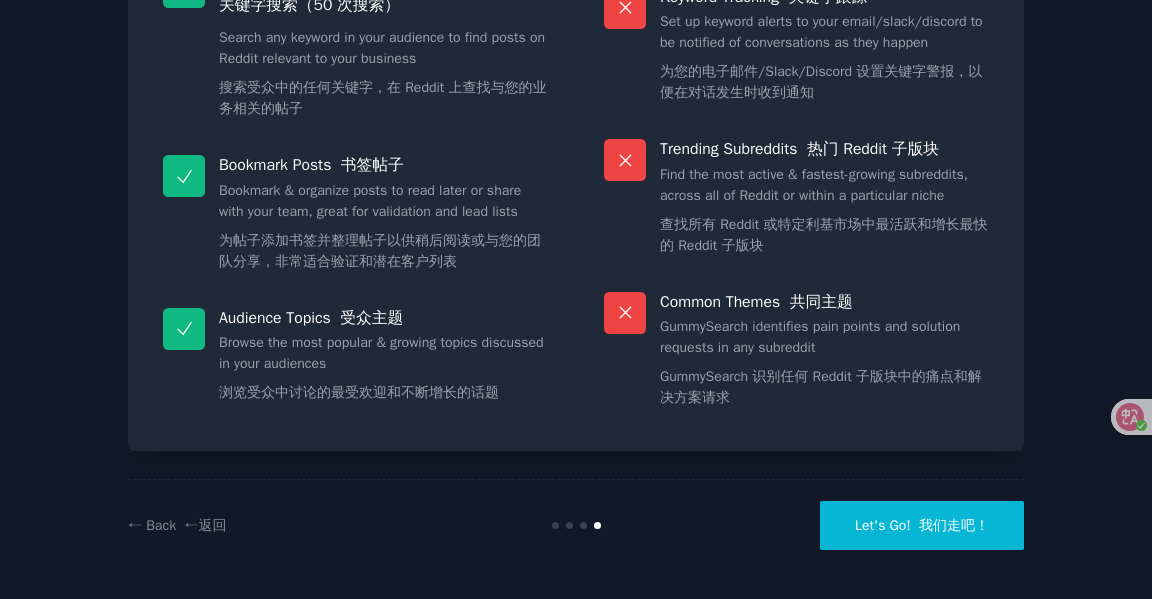 click on "Let's Go!    我们走吧！" at bounding box center (922, 525) 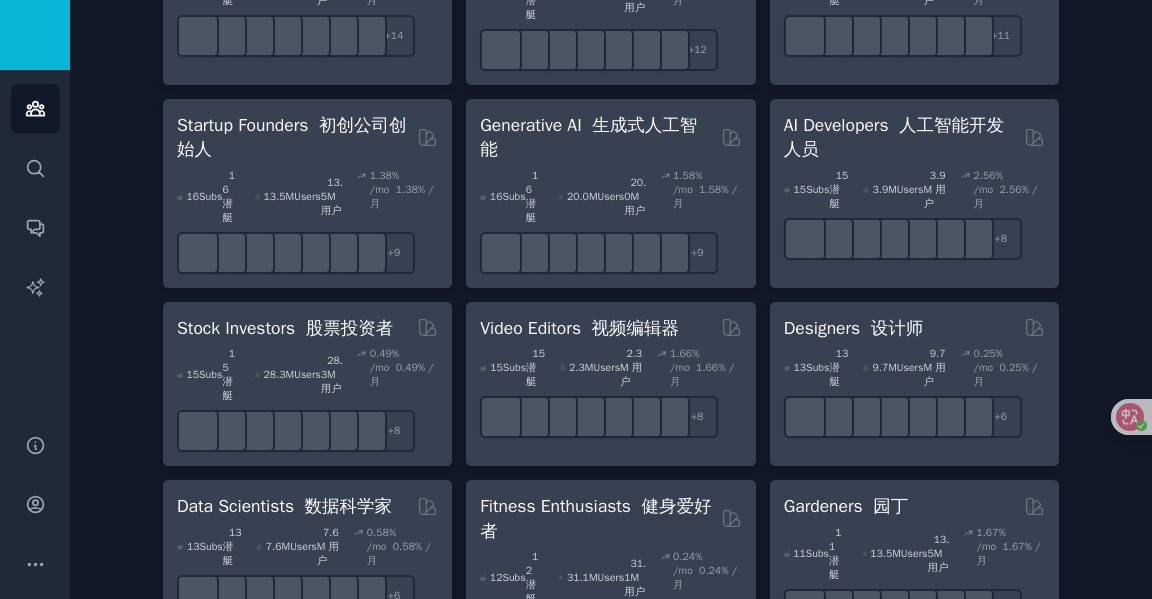 scroll, scrollTop: 900, scrollLeft: 0, axis: vertical 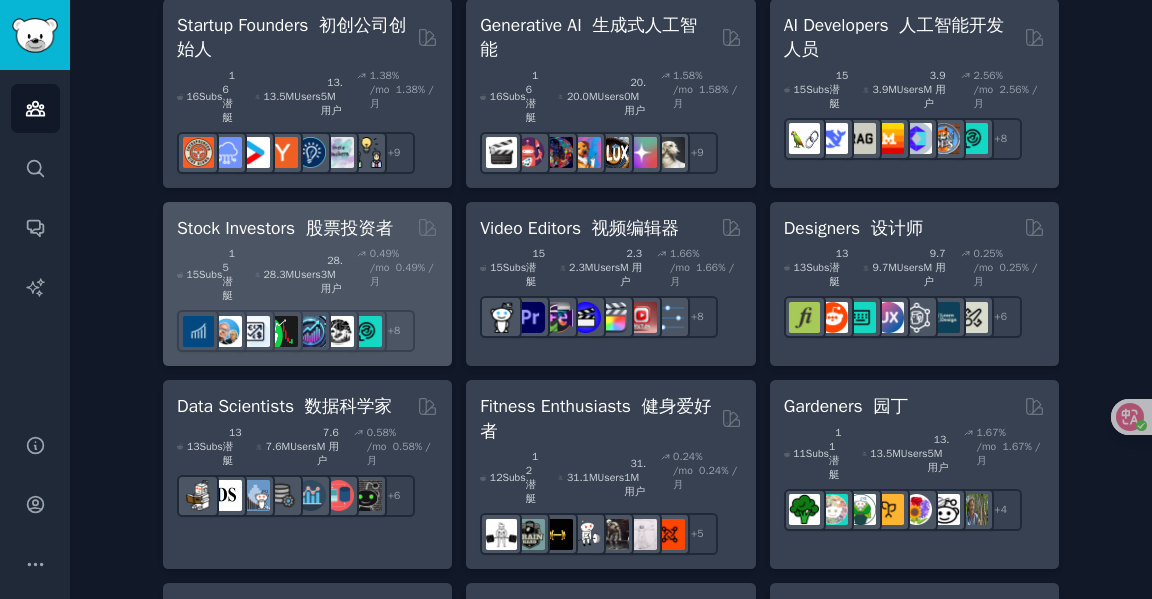 click on "股票投资者" at bounding box center [350, 228] 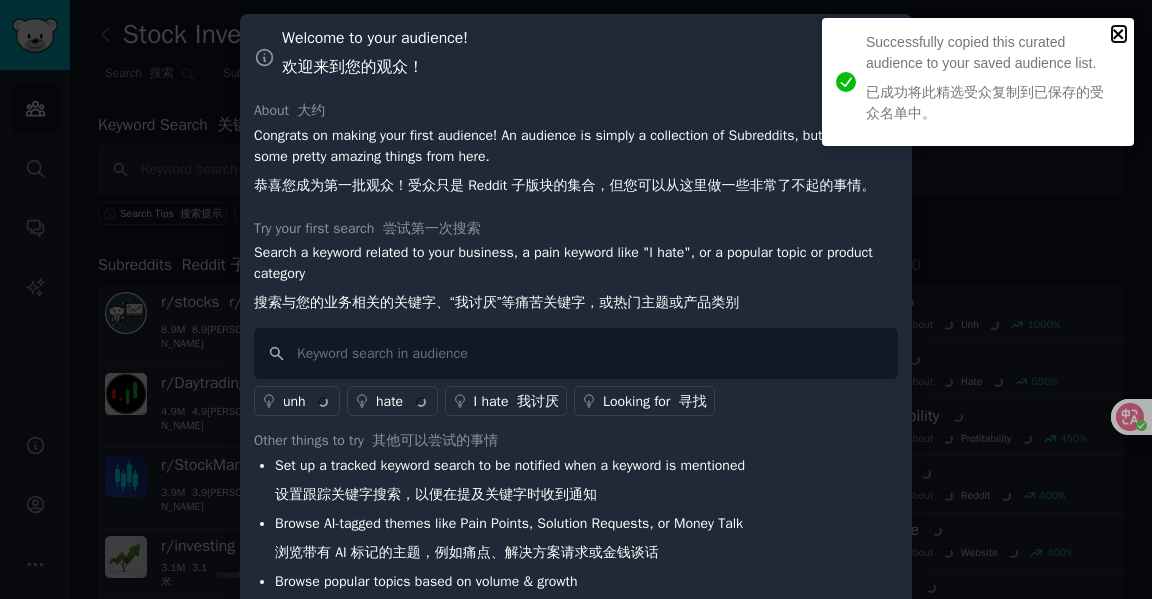 click 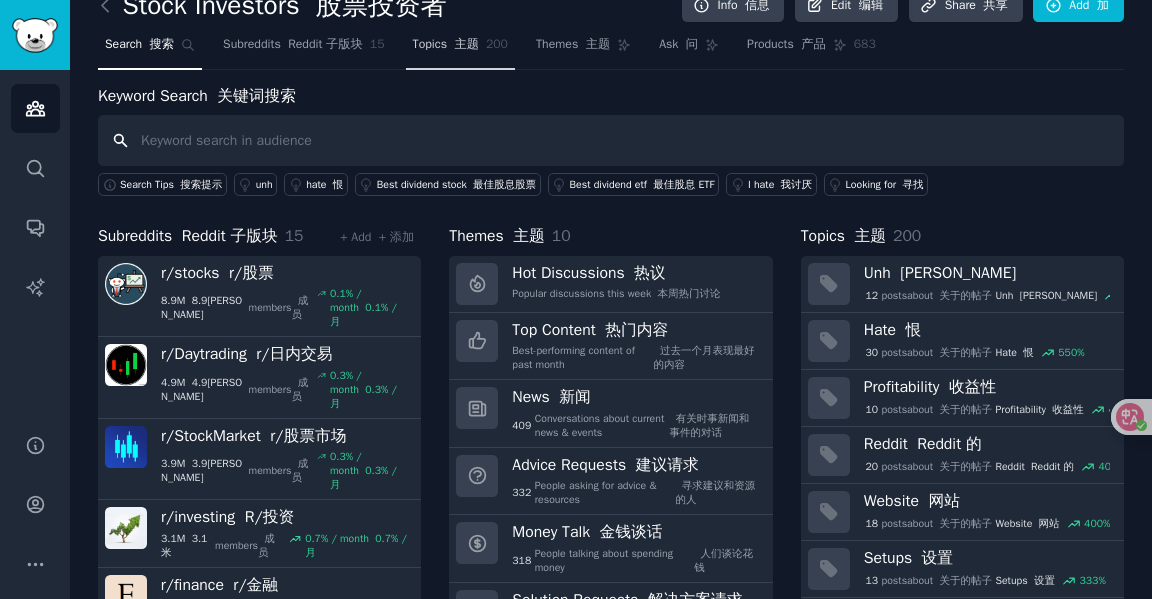 scroll, scrollTop: 0, scrollLeft: 0, axis: both 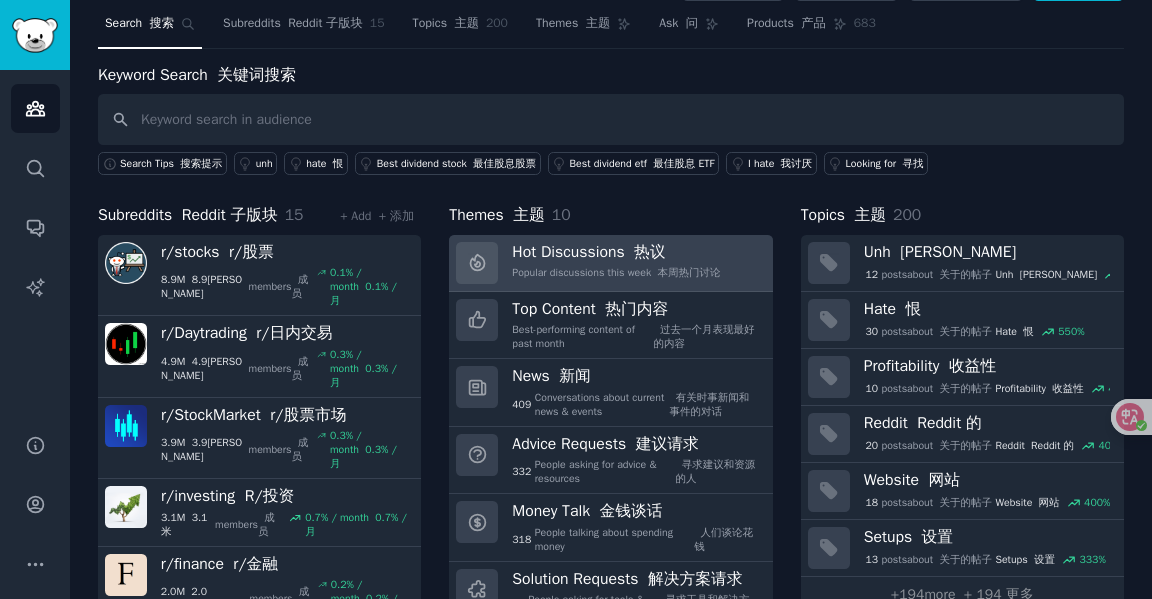 click on "Hot Discussions    热议" at bounding box center (616, 252) 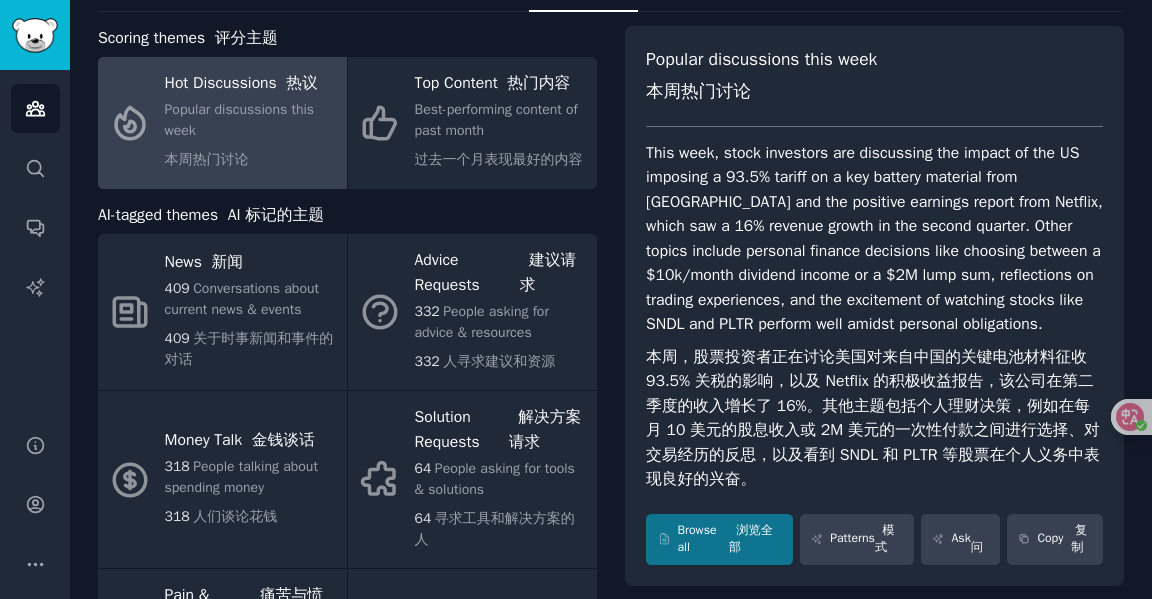 scroll, scrollTop: 100, scrollLeft: 0, axis: vertical 